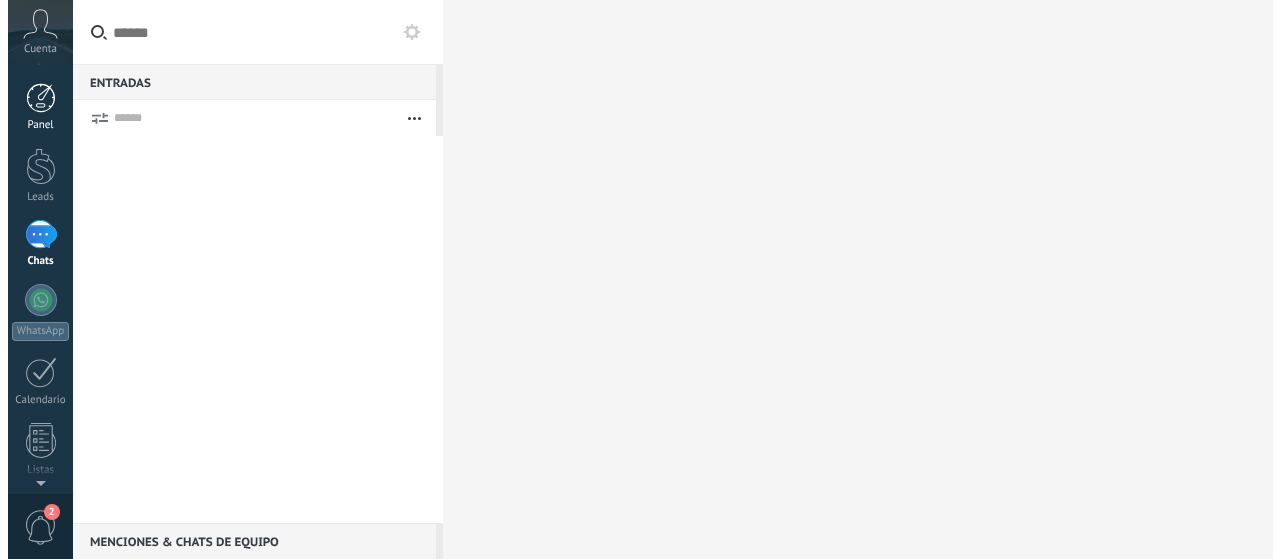 scroll, scrollTop: 0, scrollLeft: 0, axis: both 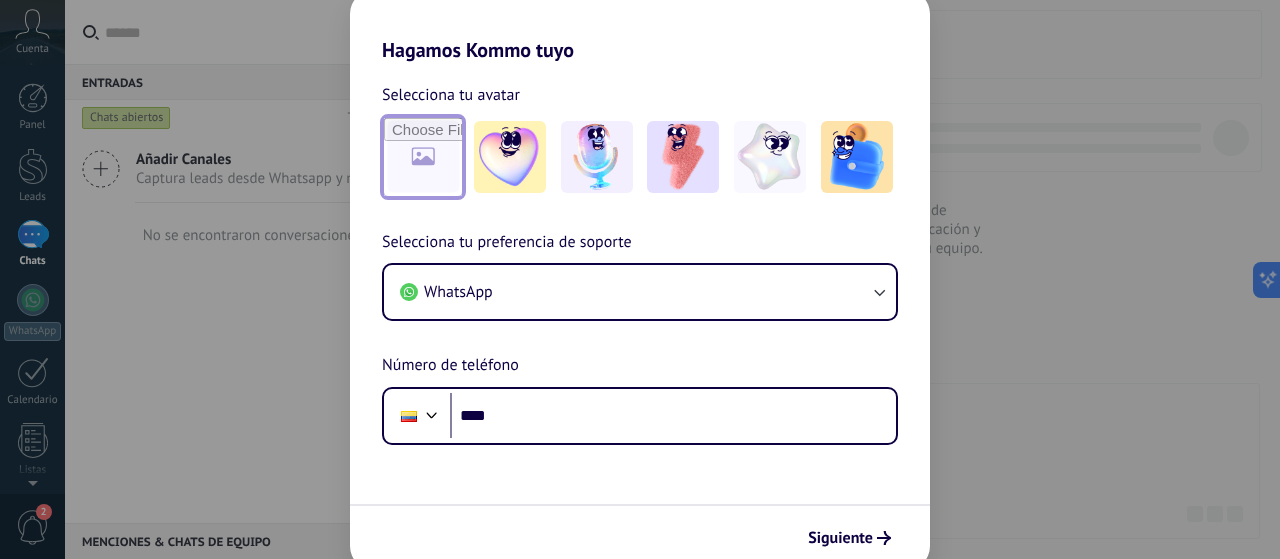 click at bounding box center (423, 157) 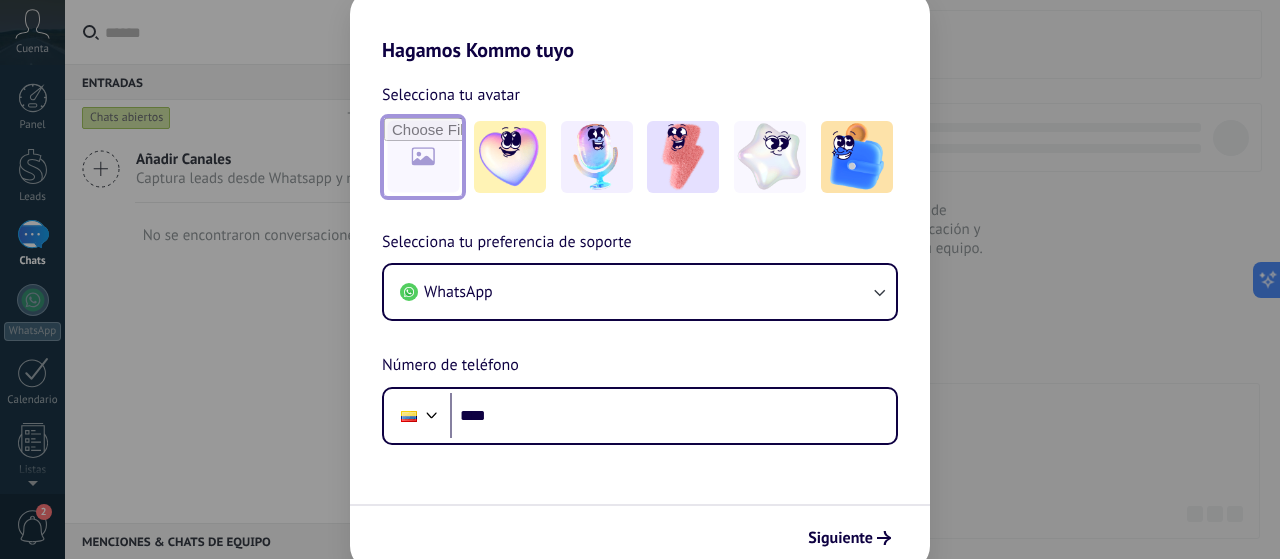 type on "**********" 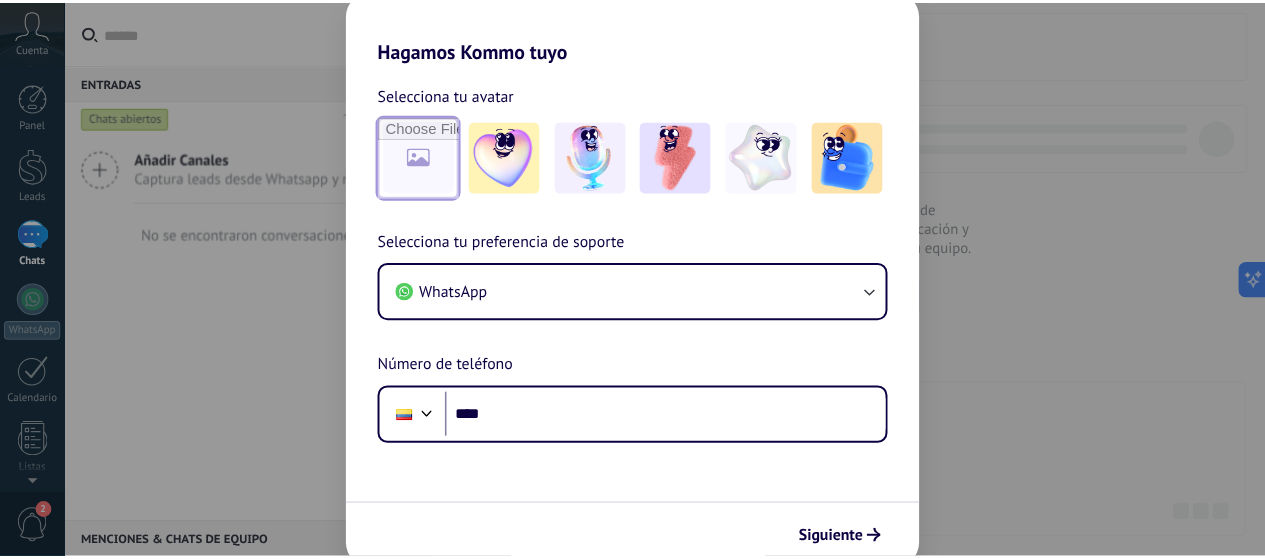 scroll, scrollTop: 0, scrollLeft: 0, axis: both 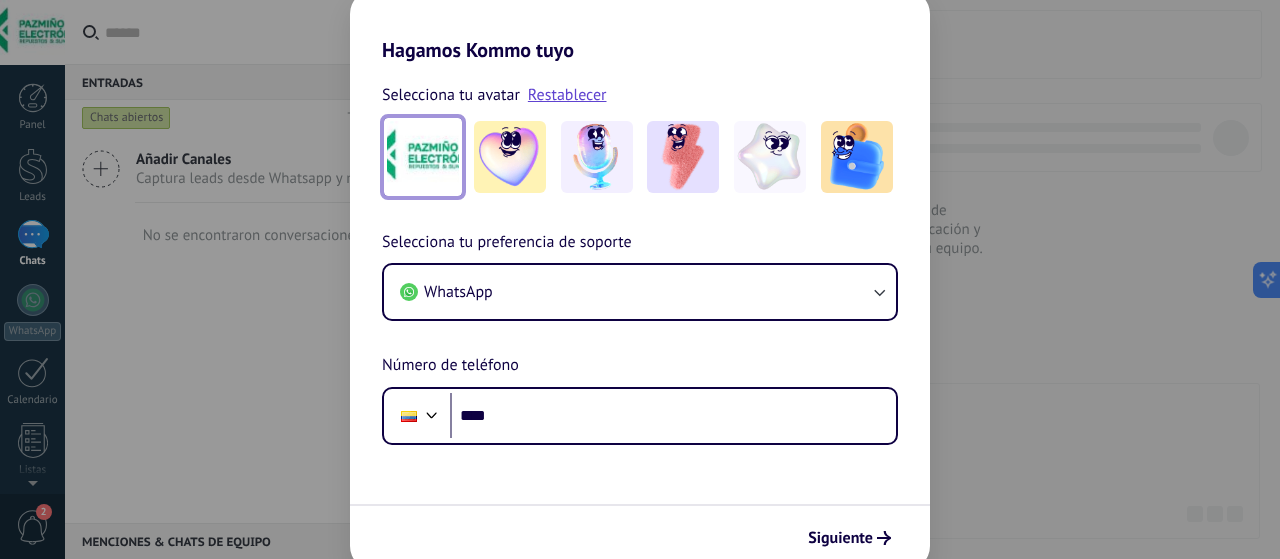 click at bounding box center [423, 157] 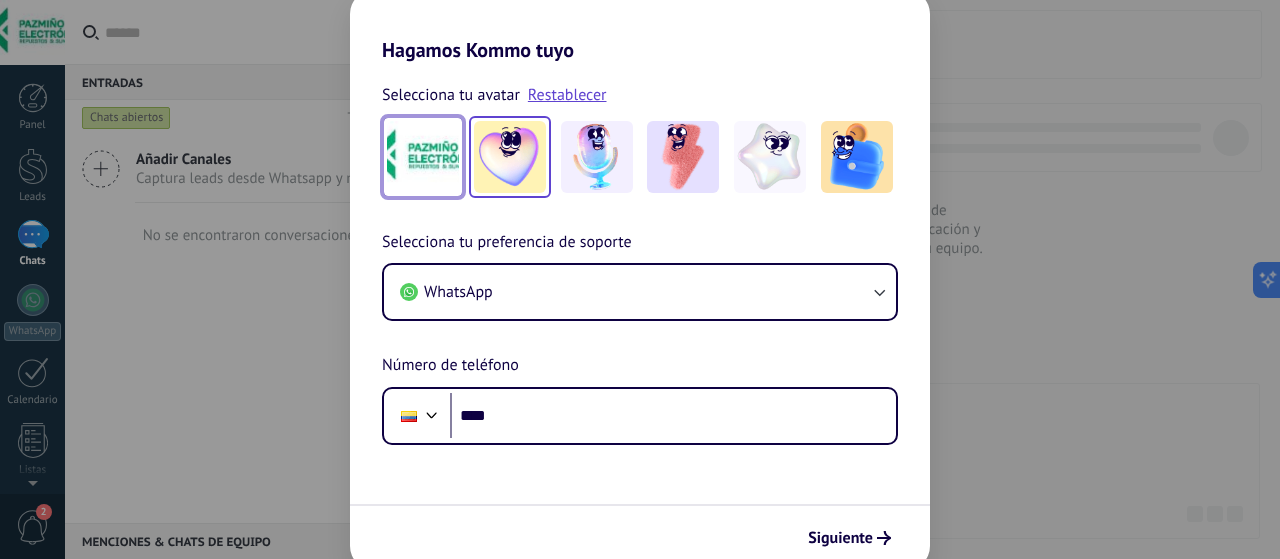 click at bounding box center [510, 157] 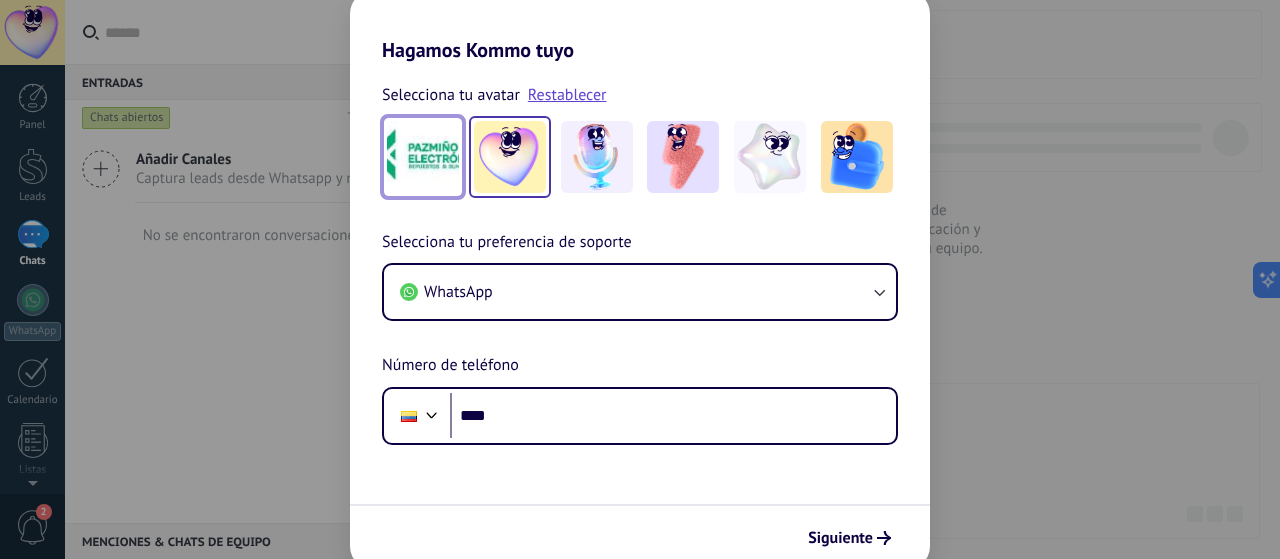 click at bounding box center (423, 157) 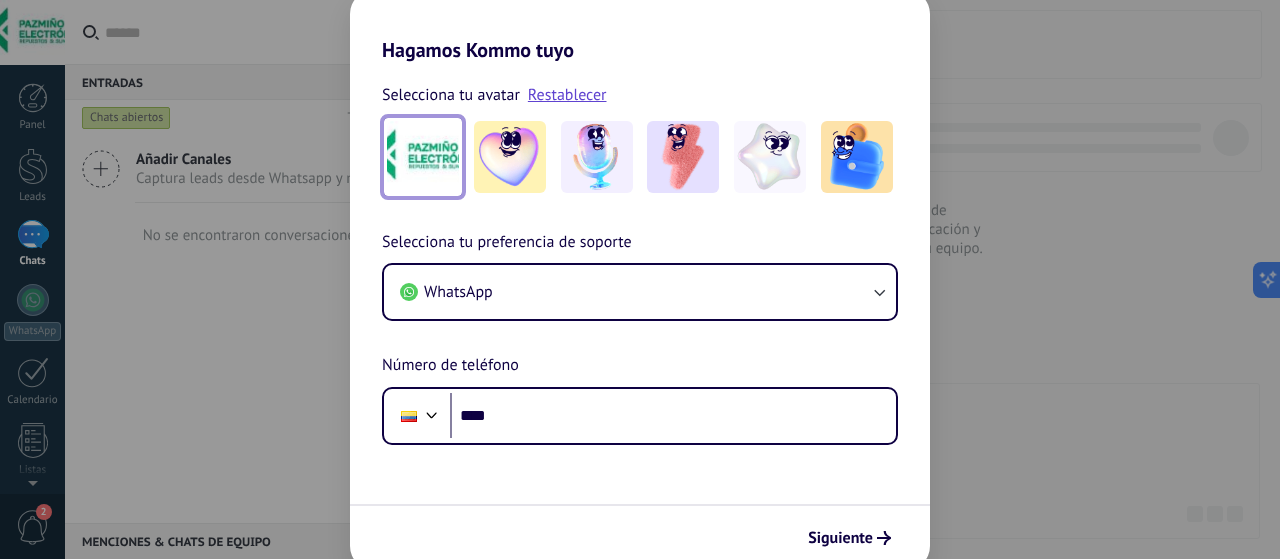 click at bounding box center (423, 157) 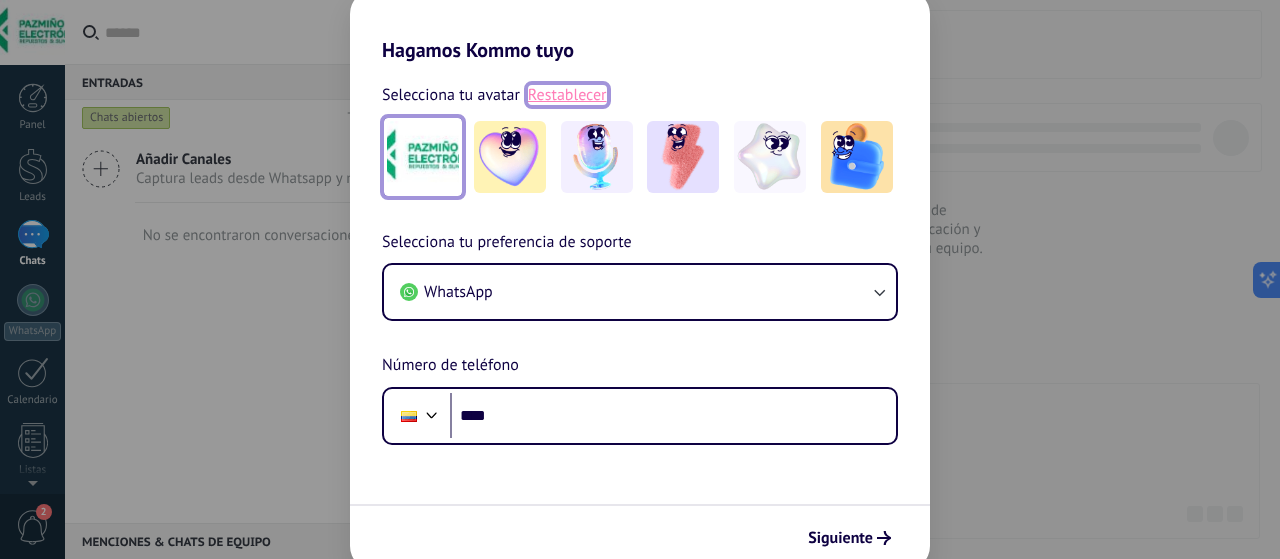 click on "Restablecer" at bounding box center (567, 95) 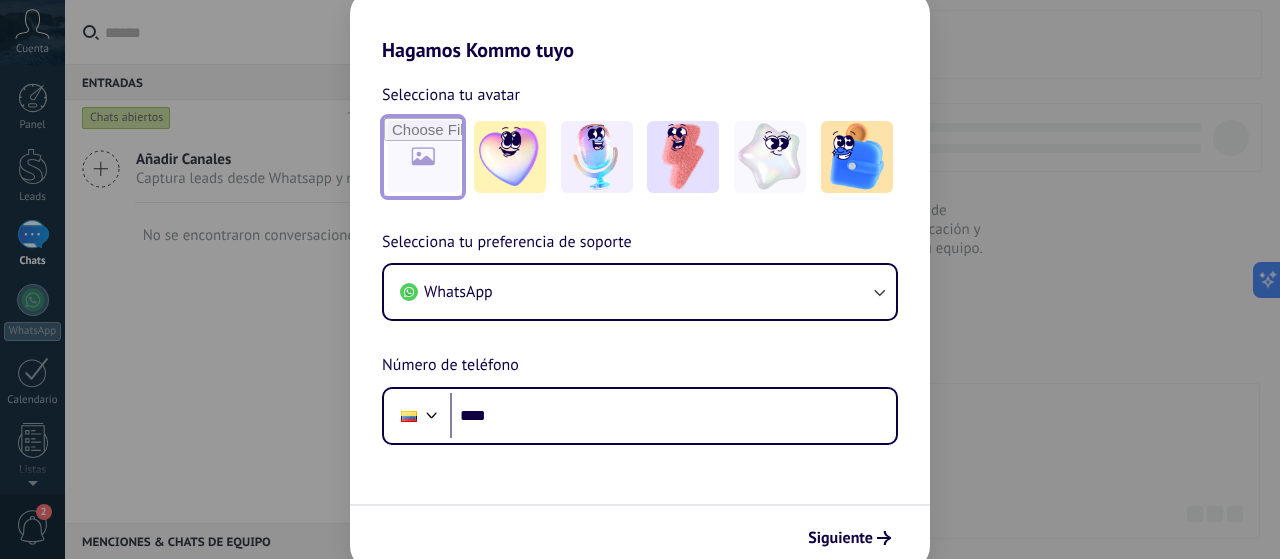 click at bounding box center (423, 157) 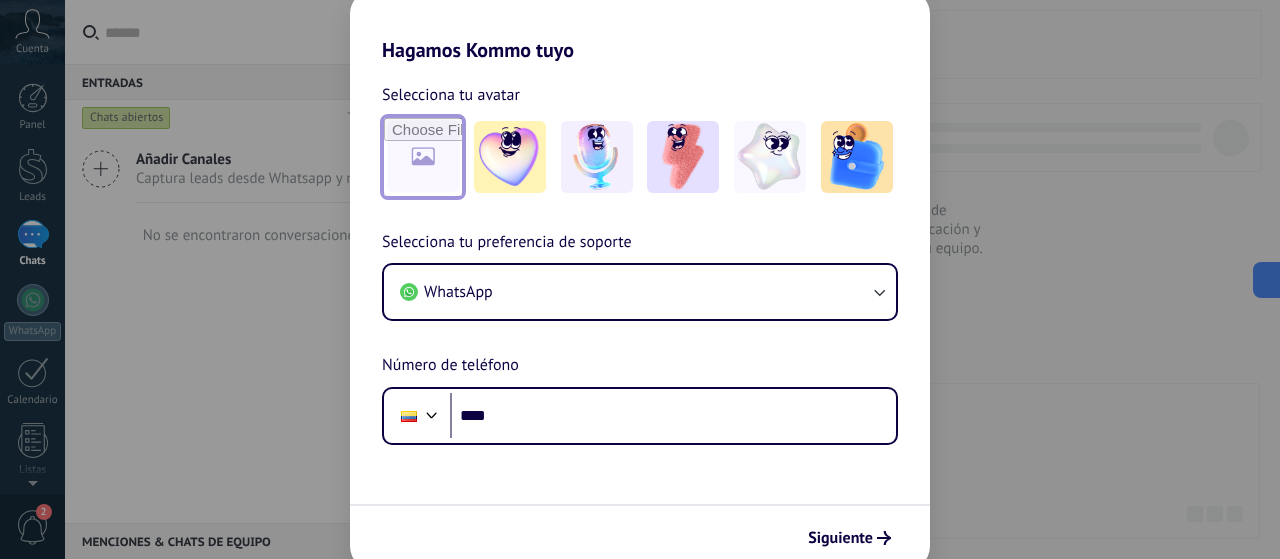 click at bounding box center [423, 157] 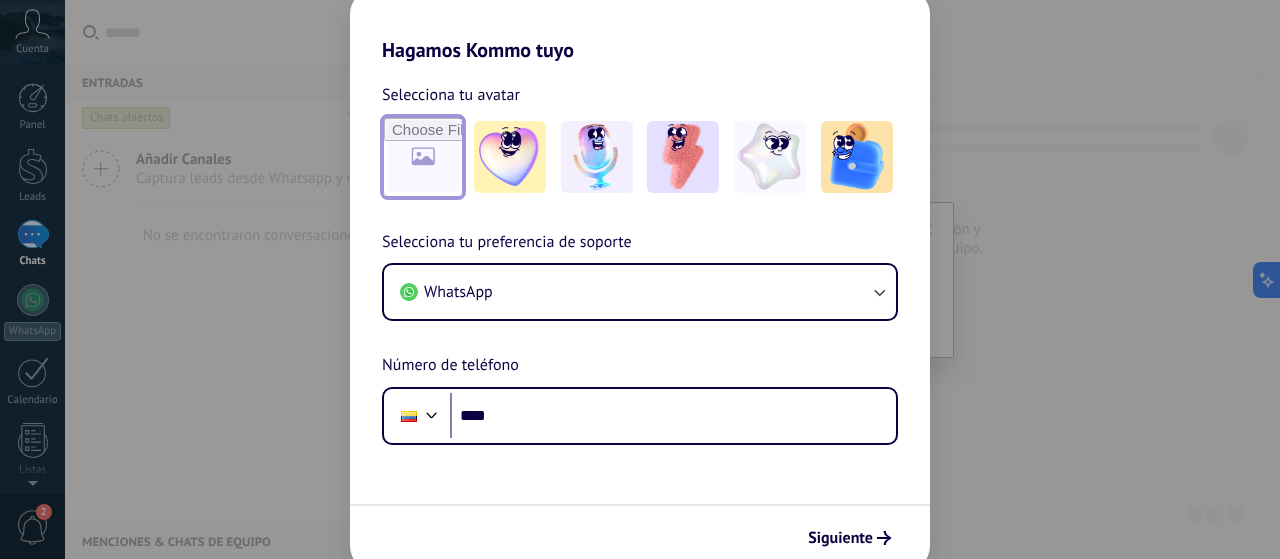 click at bounding box center (423, 157) 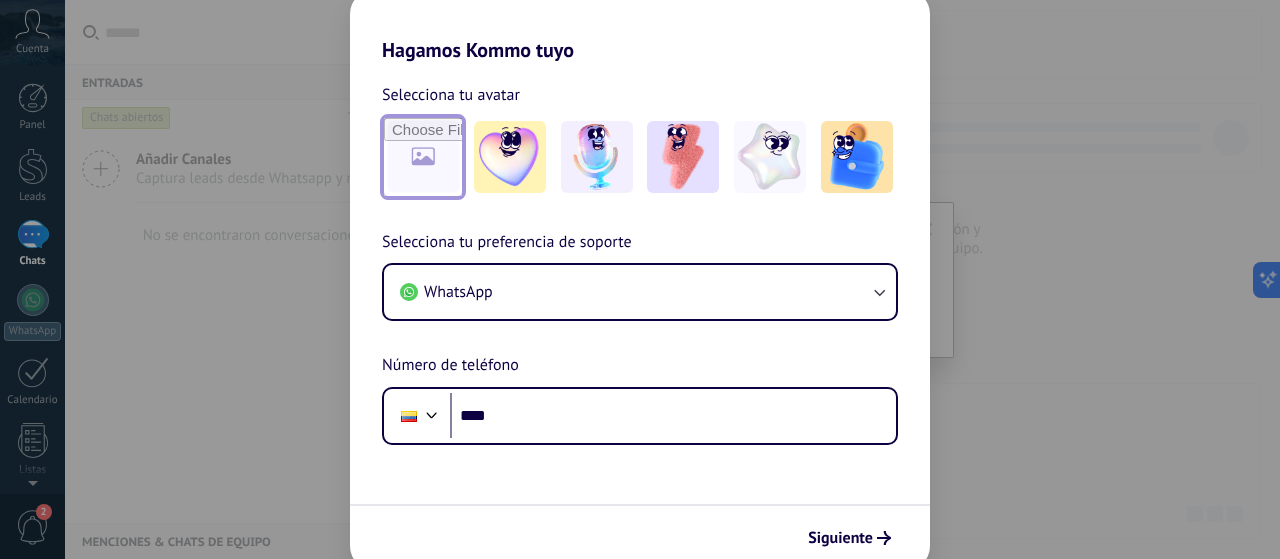 type on "**********" 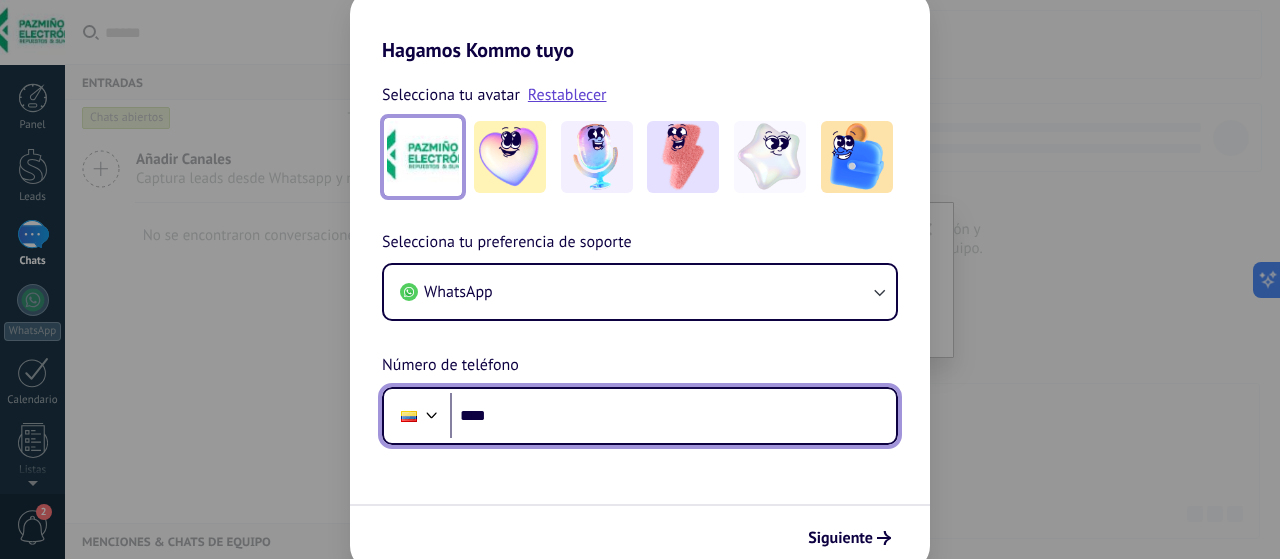 click on "****" at bounding box center (673, 416) 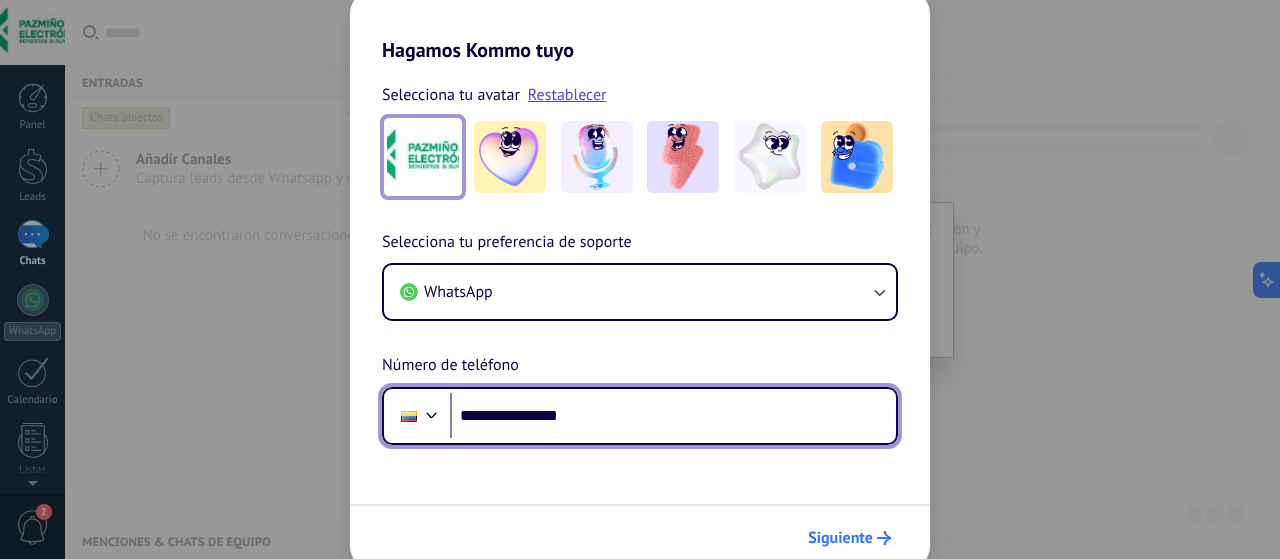 type on "**********" 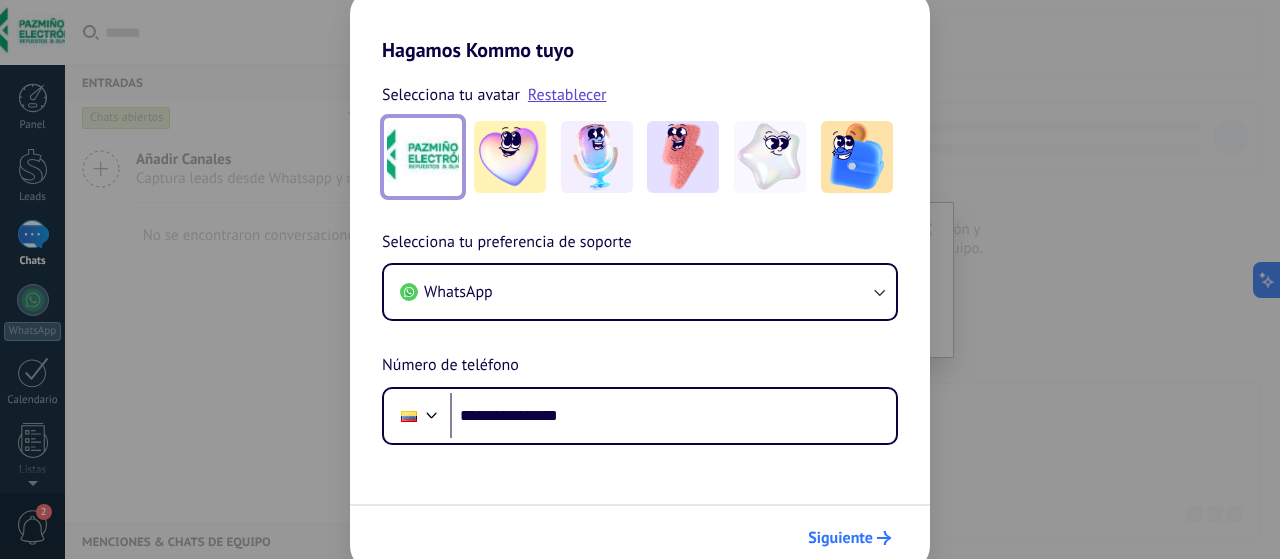 click on "Siguiente" at bounding box center (840, 538) 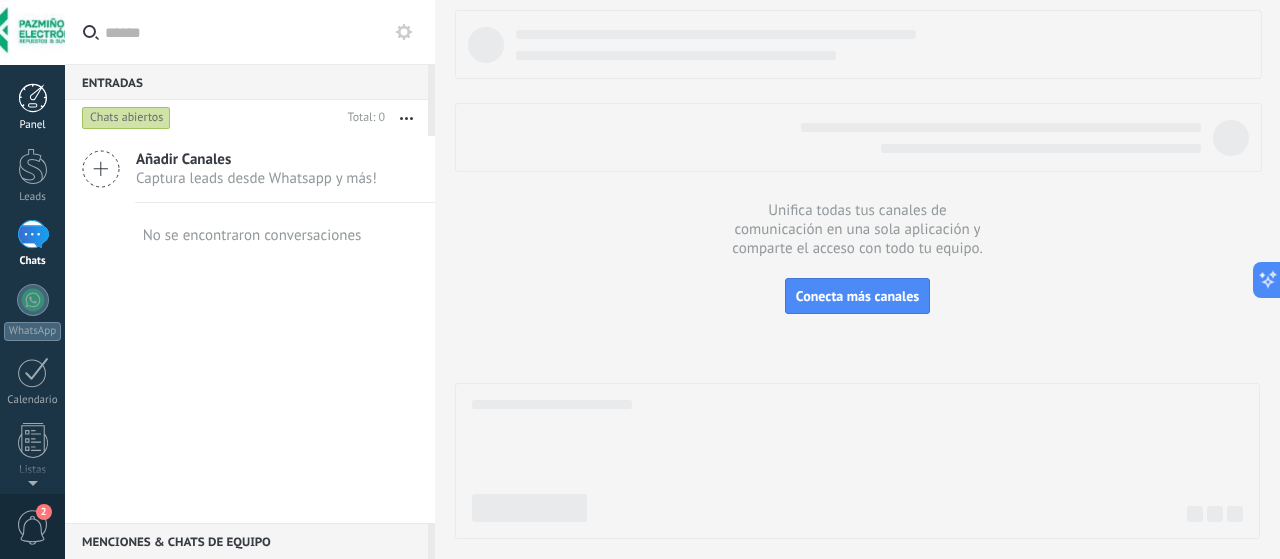 click at bounding box center [33, 98] 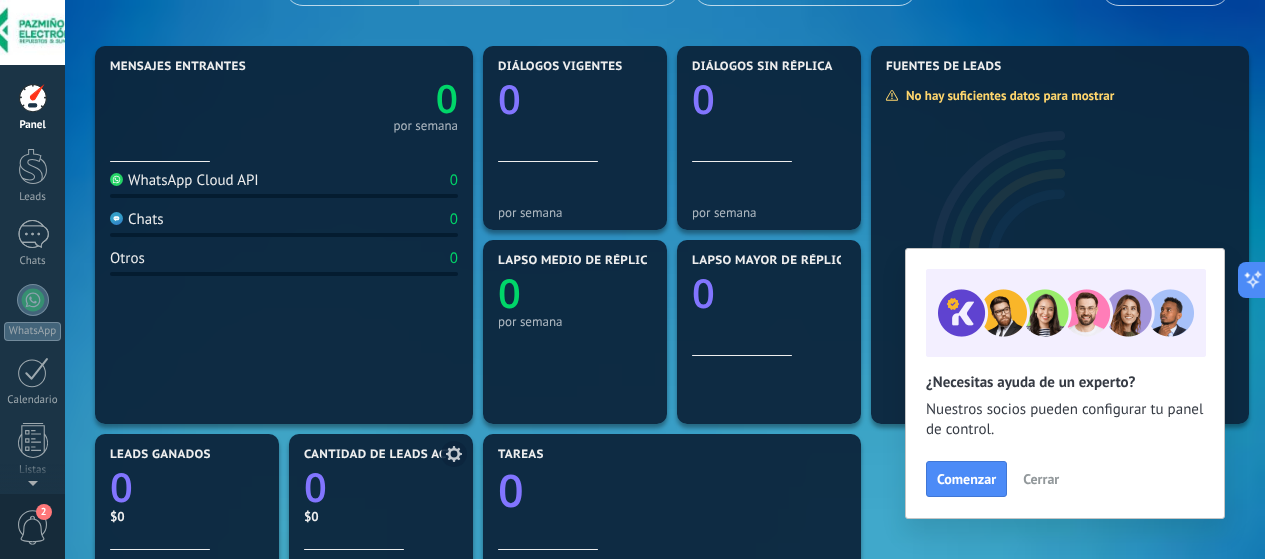 scroll, scrollTop: 0, scrollLeft: 0, axis: both 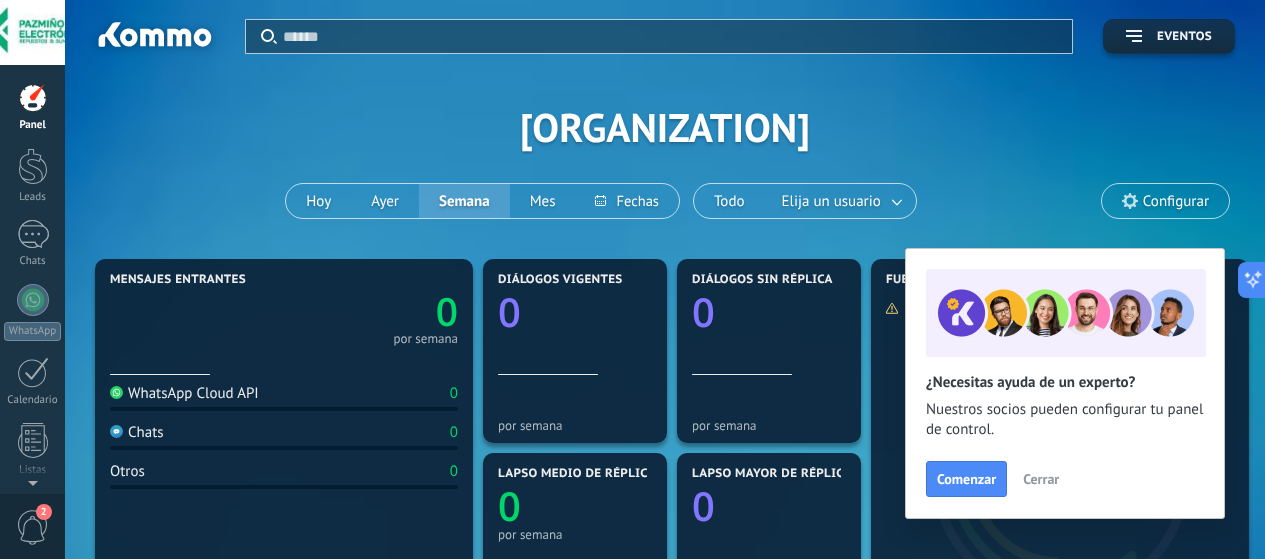 click at bounding box center (33, 98) 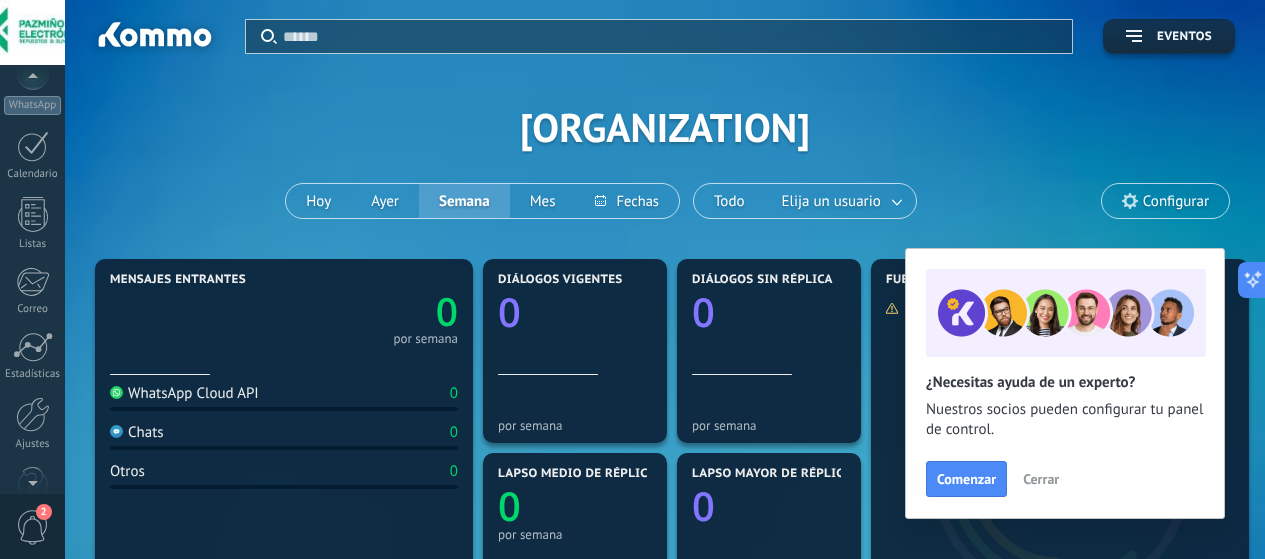 scroll, scrollTop: 273, scrollLeft: 0, axis: vertical 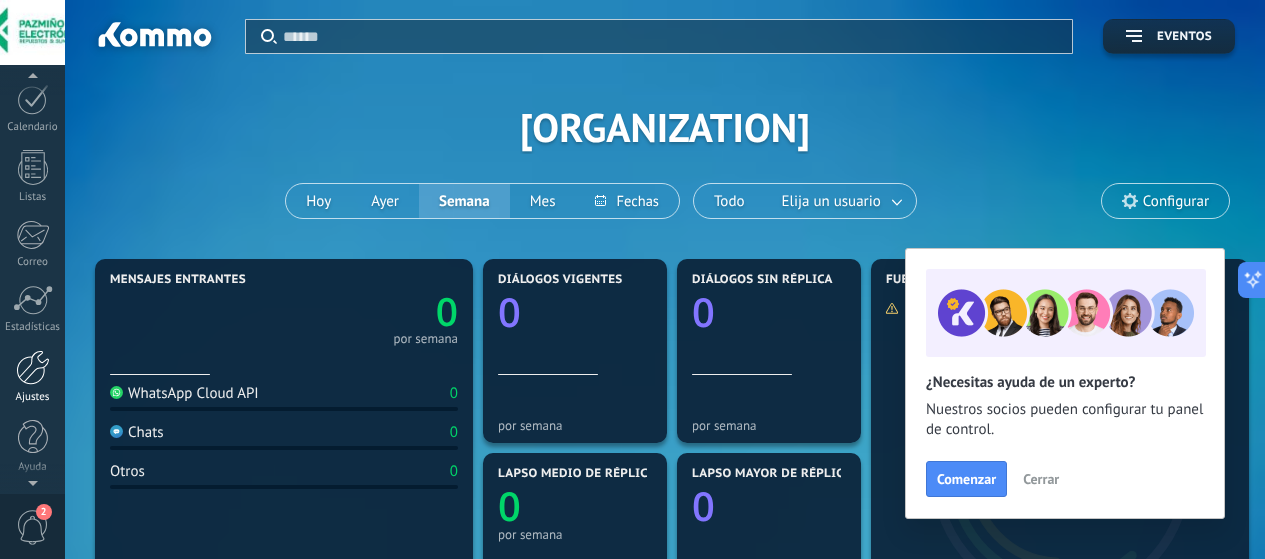 click at bounding box center [33, 367] 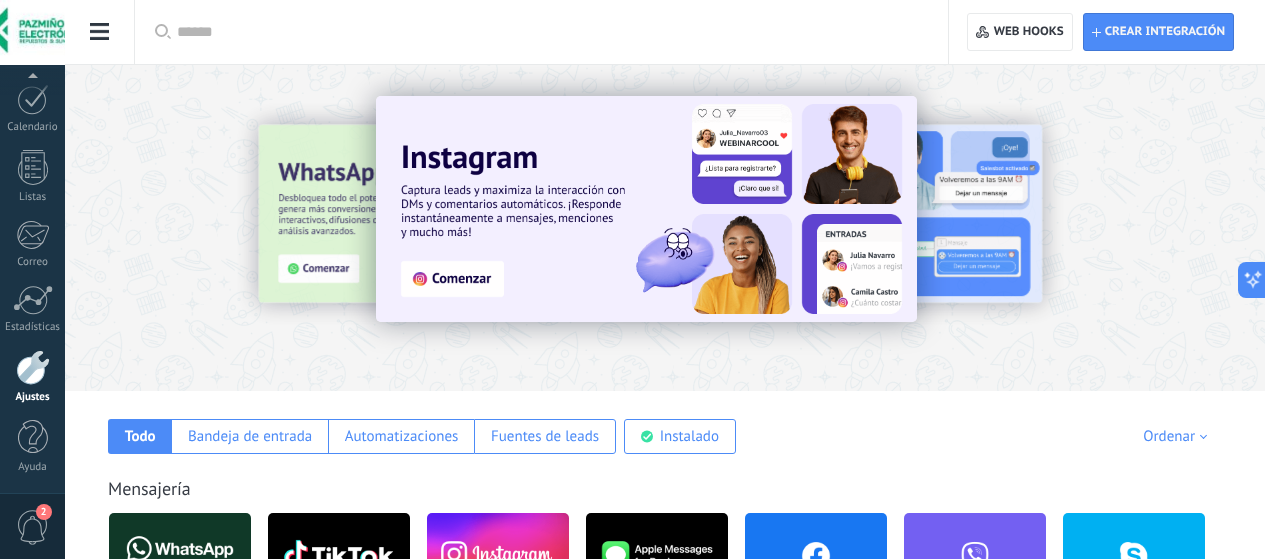 click on "Integración" at bounding box center (-116, 93) 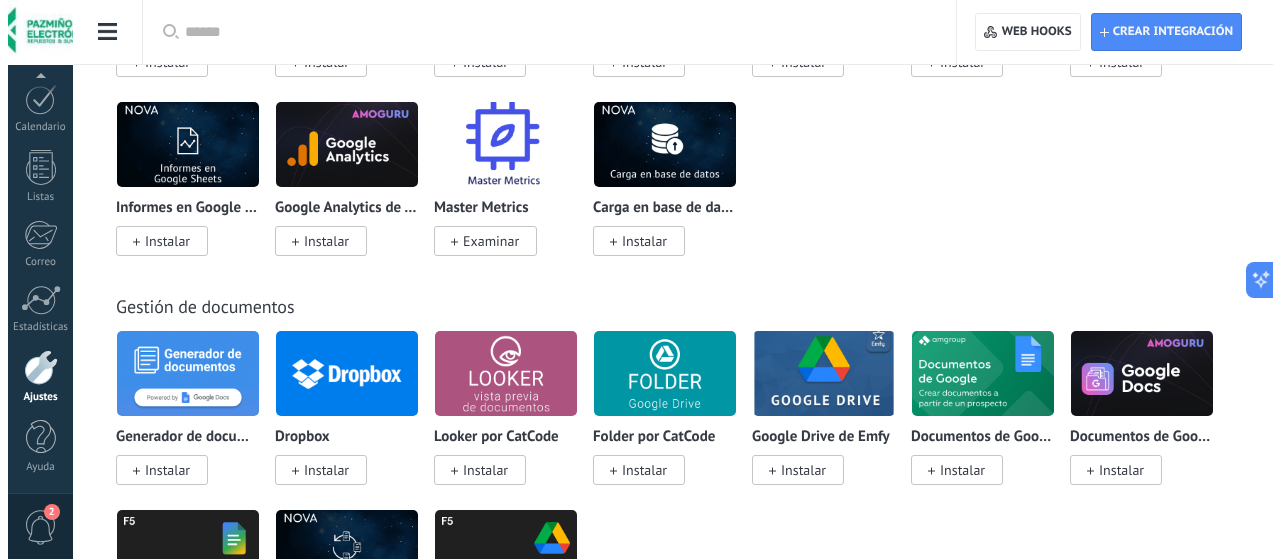 scroll, scrollTop: 5000, scrollLeft: 0, axis: vertical 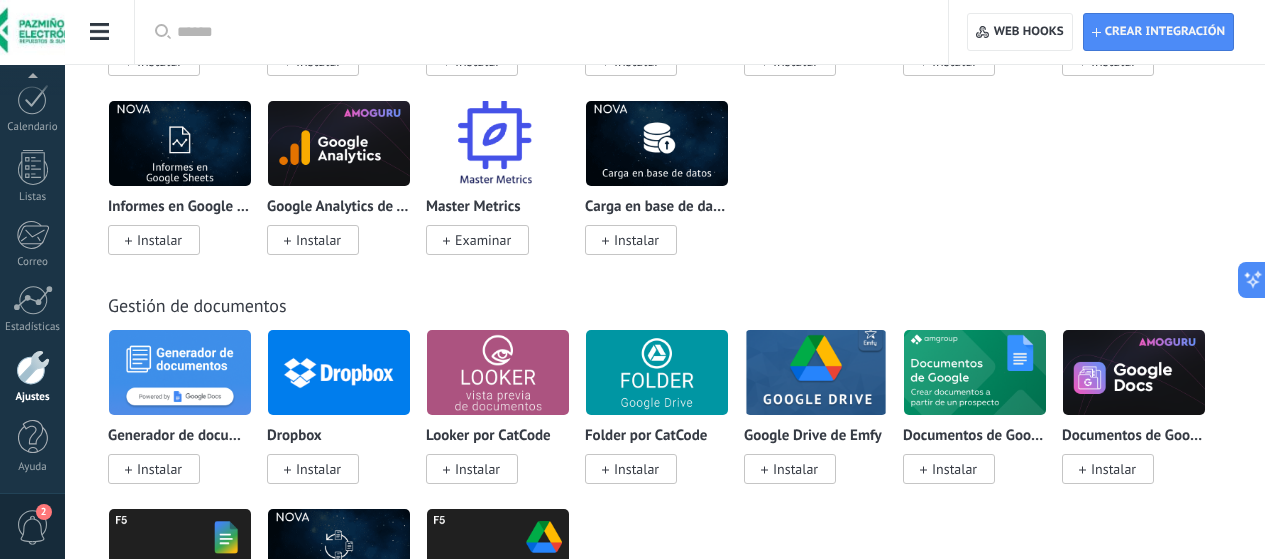click at bounding box center (180, -852) 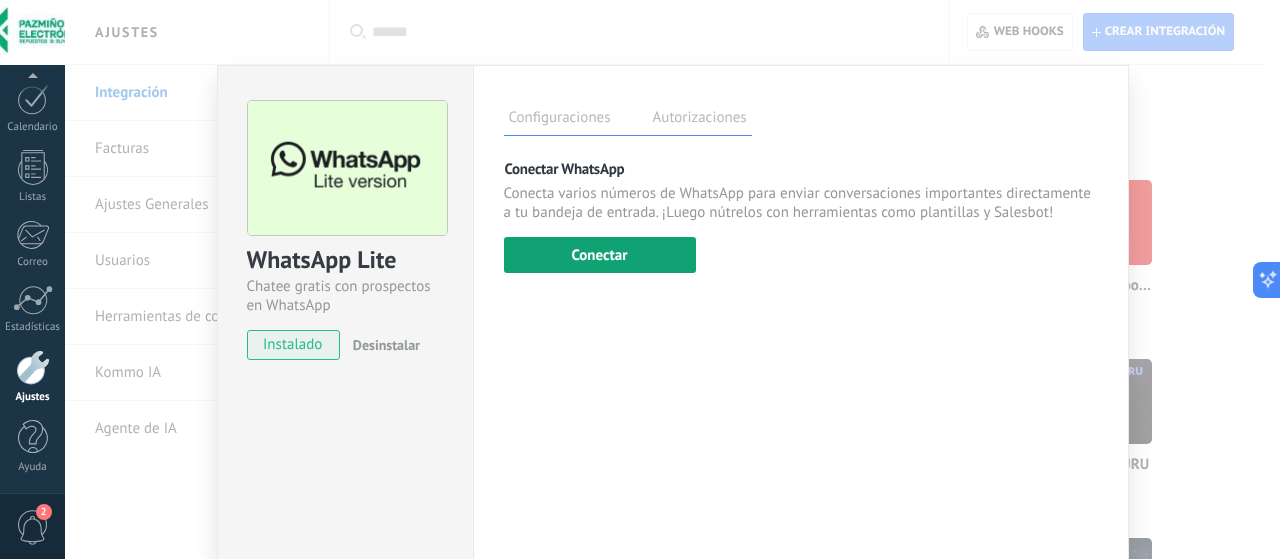 click on "Conectar" at bounding box center (600, 255) 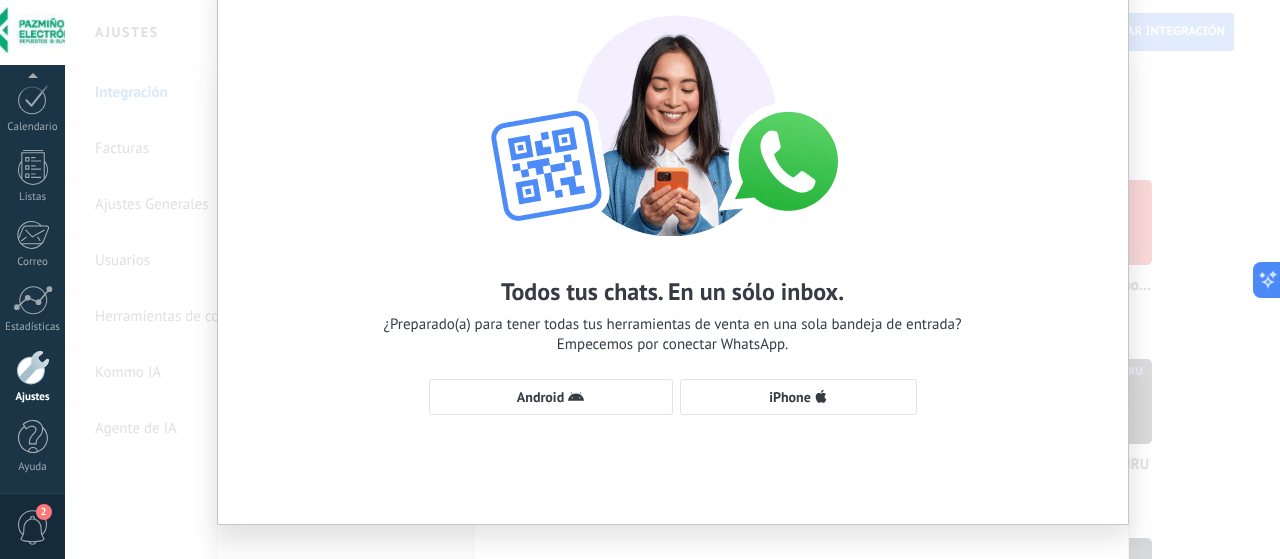 scroll, scrollTop: 131, scrollLeft: 0, axis: vertical 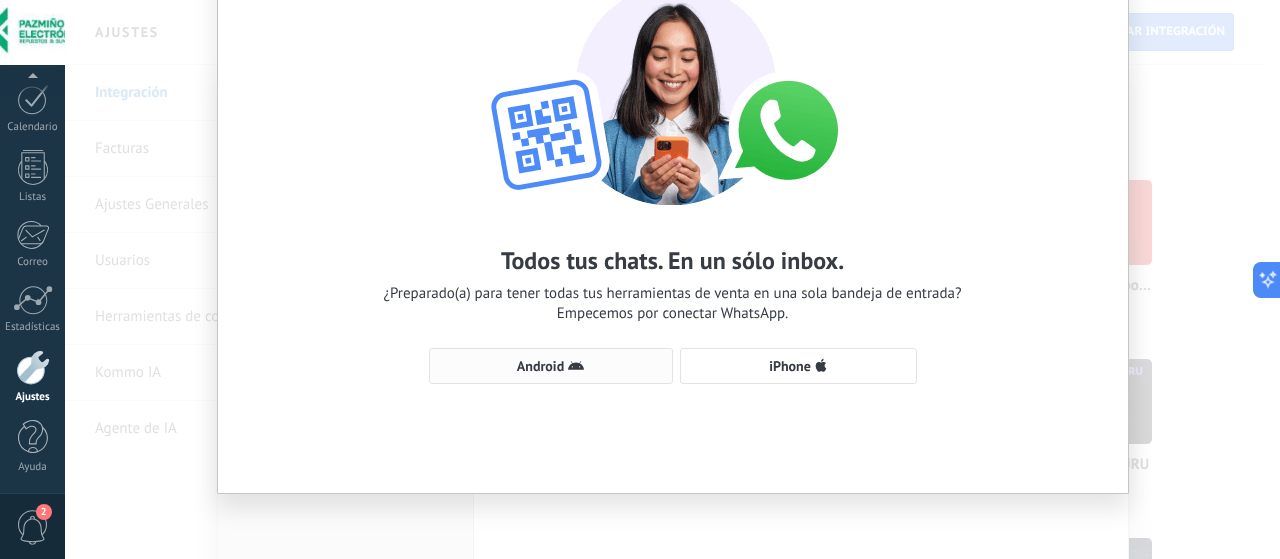 click on "Android" at bounding box center (540, 366) 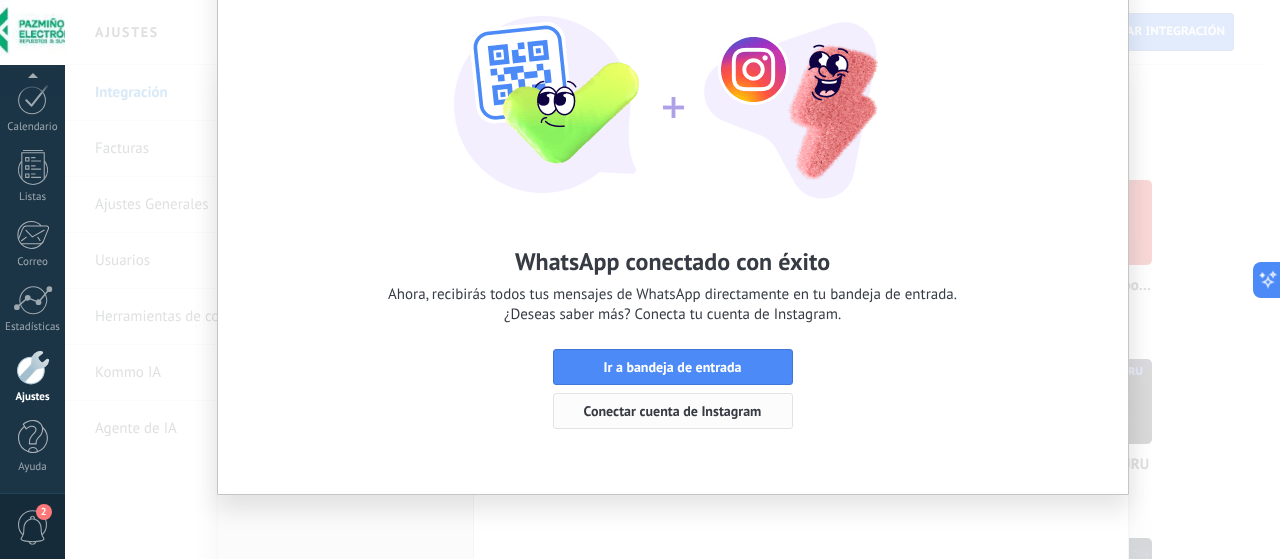 scroll, scrollTop: 131, scrollLeft: 0, axis: vertical 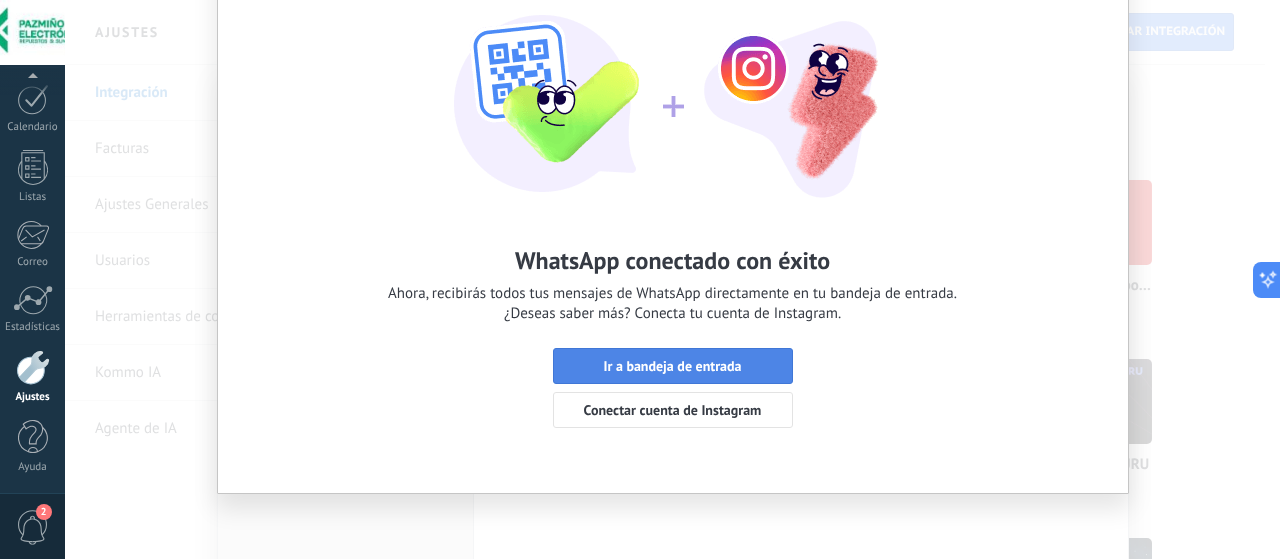 click on "Ir a bandeja de entrada" at bounding box center (672, 366) 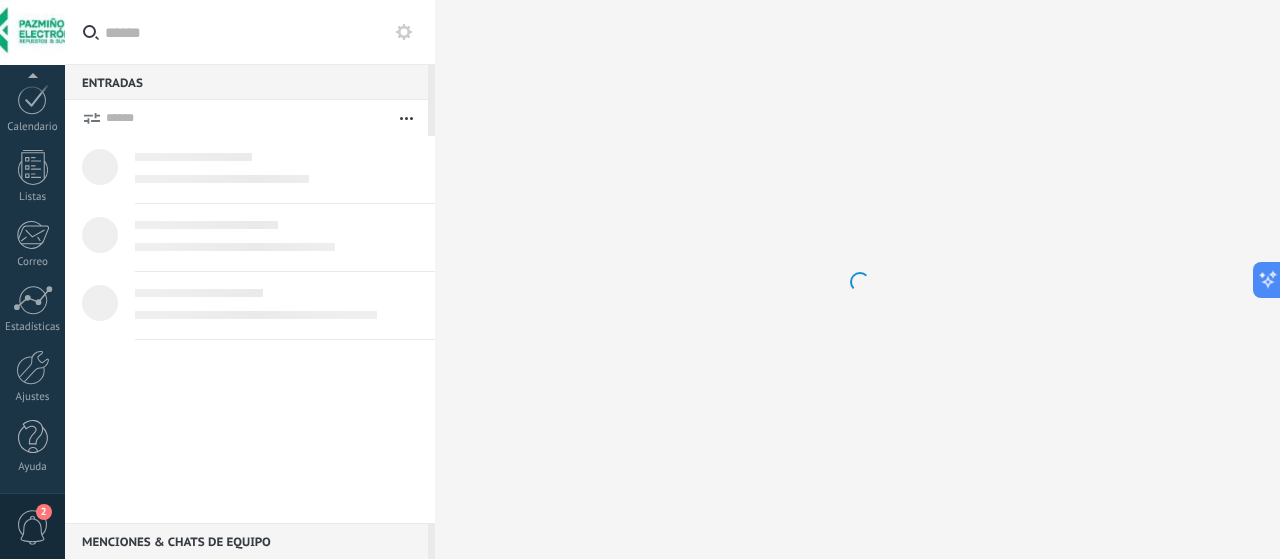 scroll, scrollTop: 0, scrollLeft: 0, axis: both 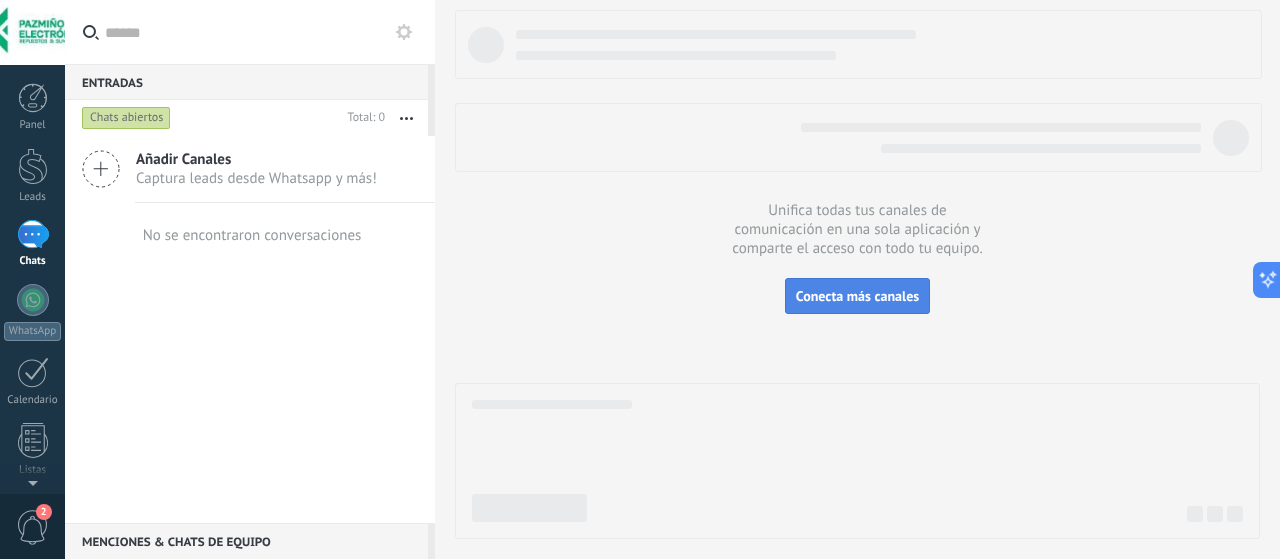 click on "Conecta más canales" at bounding box center (857, 296) 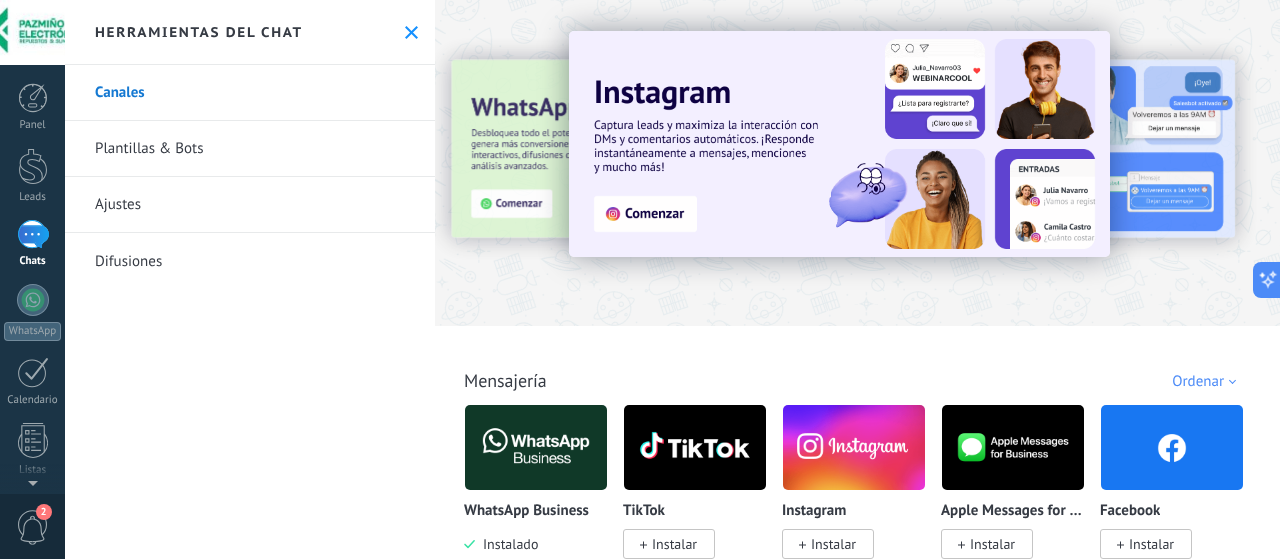 click 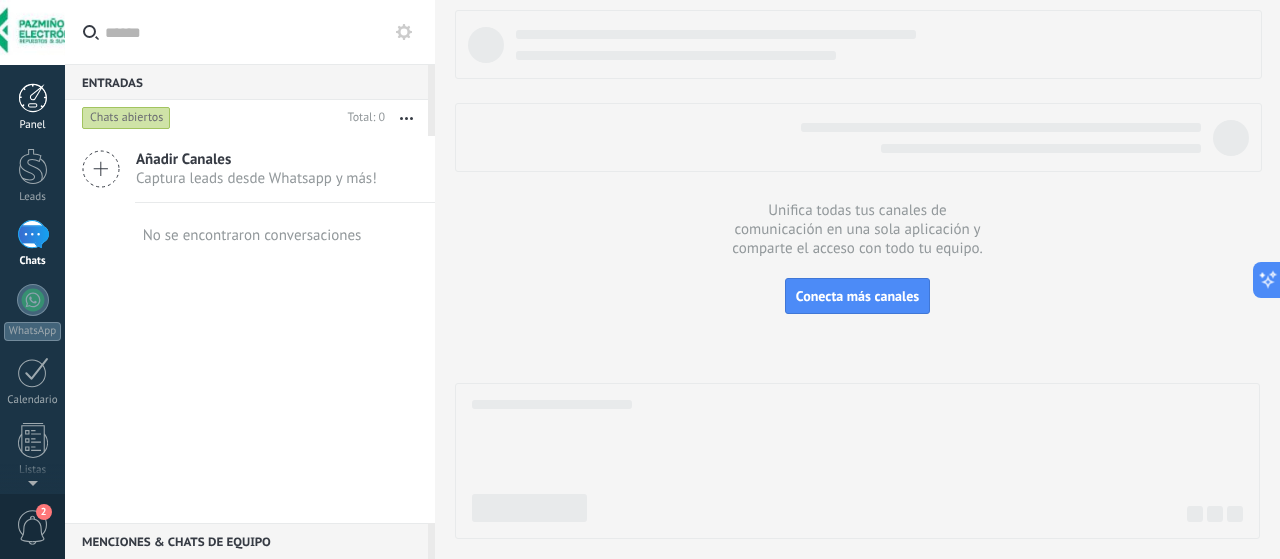 click on "Panel" at bounding box center [32, 107] 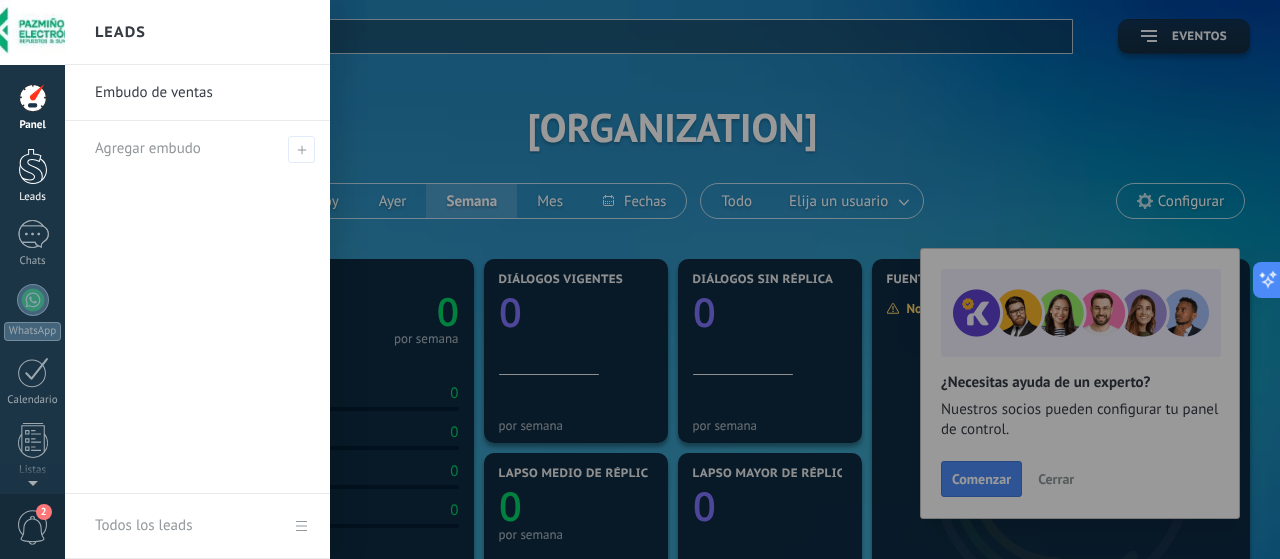 click at bounding box center (33, 166) 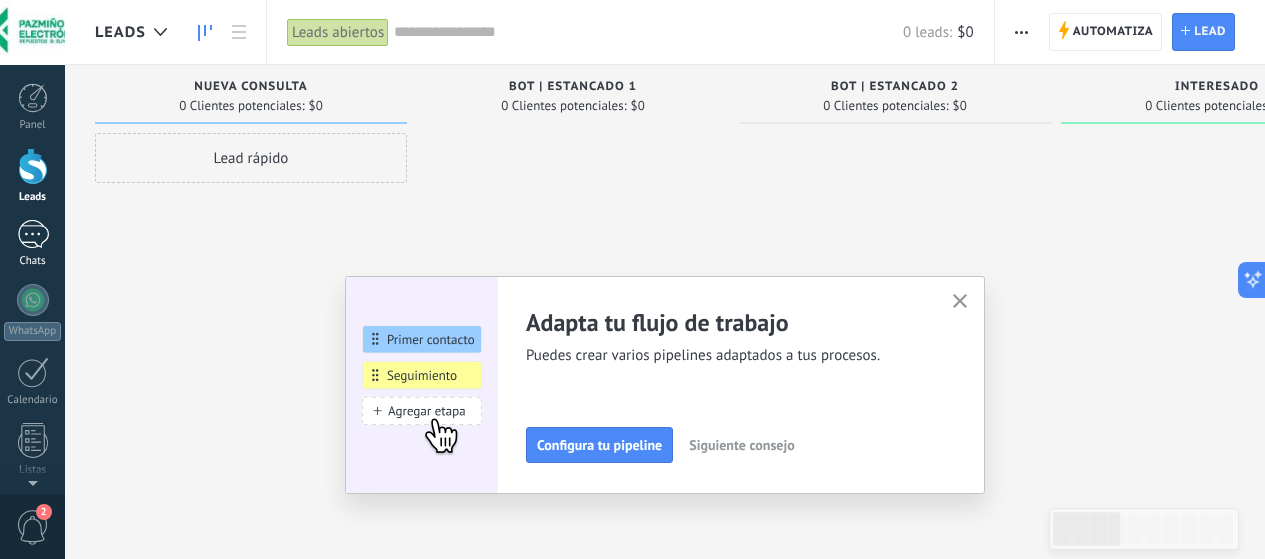click at bounding box center (33, 234) 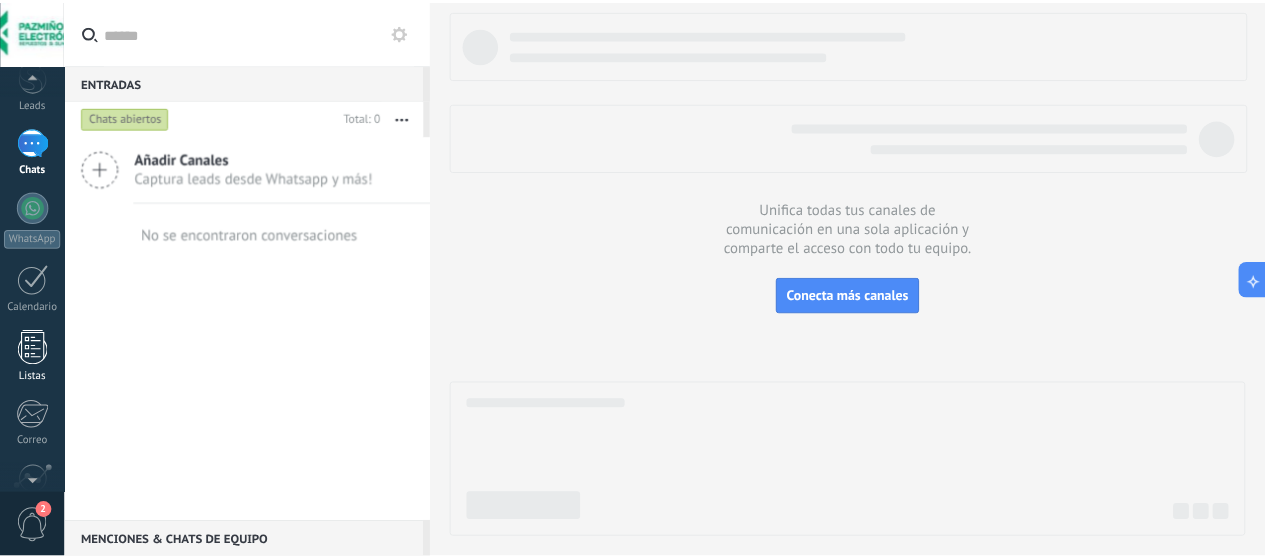scroll, scrollTop: 273, scrollLeft: 0, axis: vertical 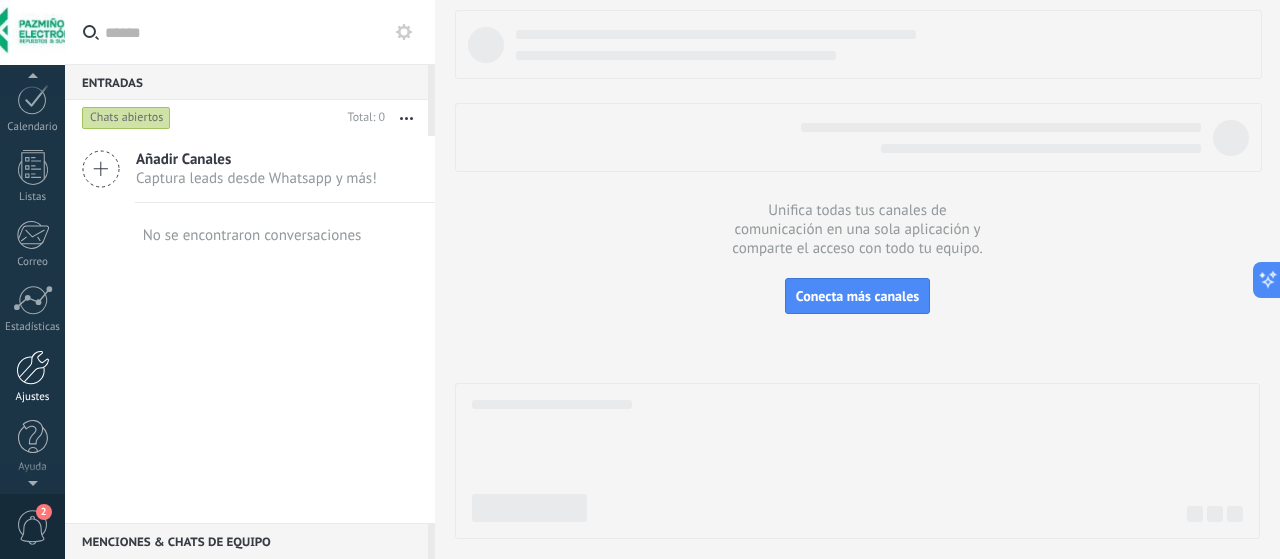 click at bounding box center (33, 367) 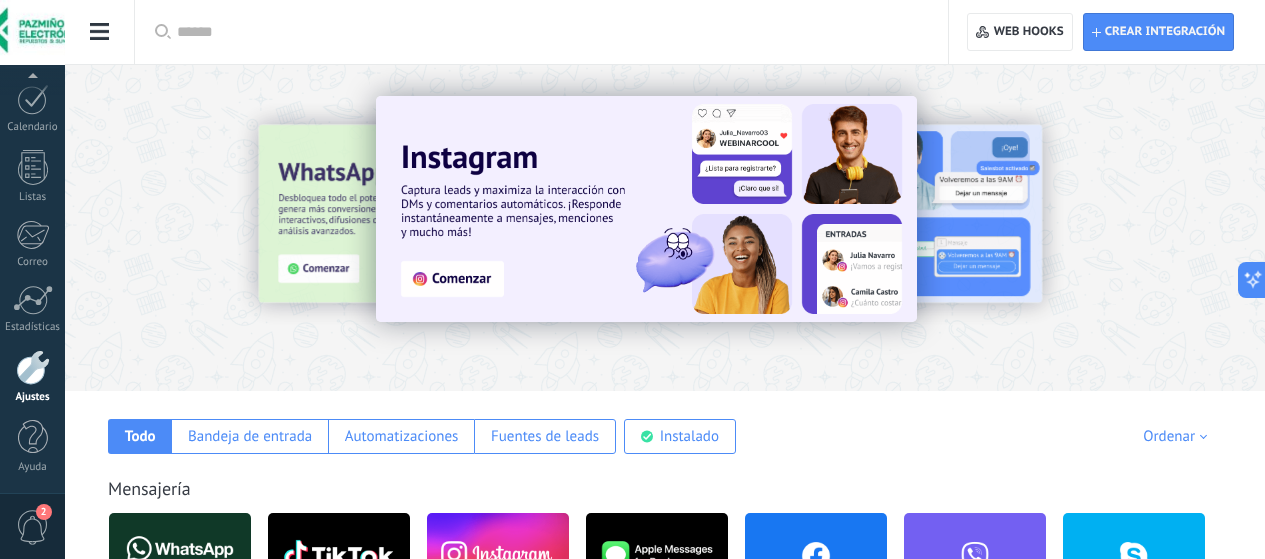 click on "Integración" at bounding box center [-116, 93] 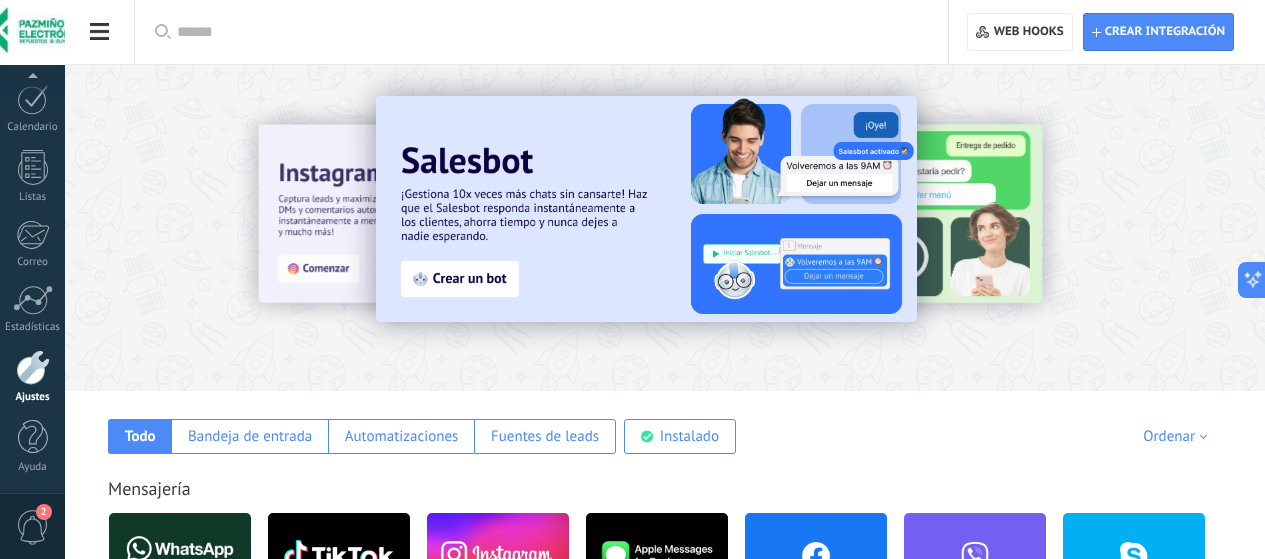 click on "Integración" at bounding box center [-116, 93] 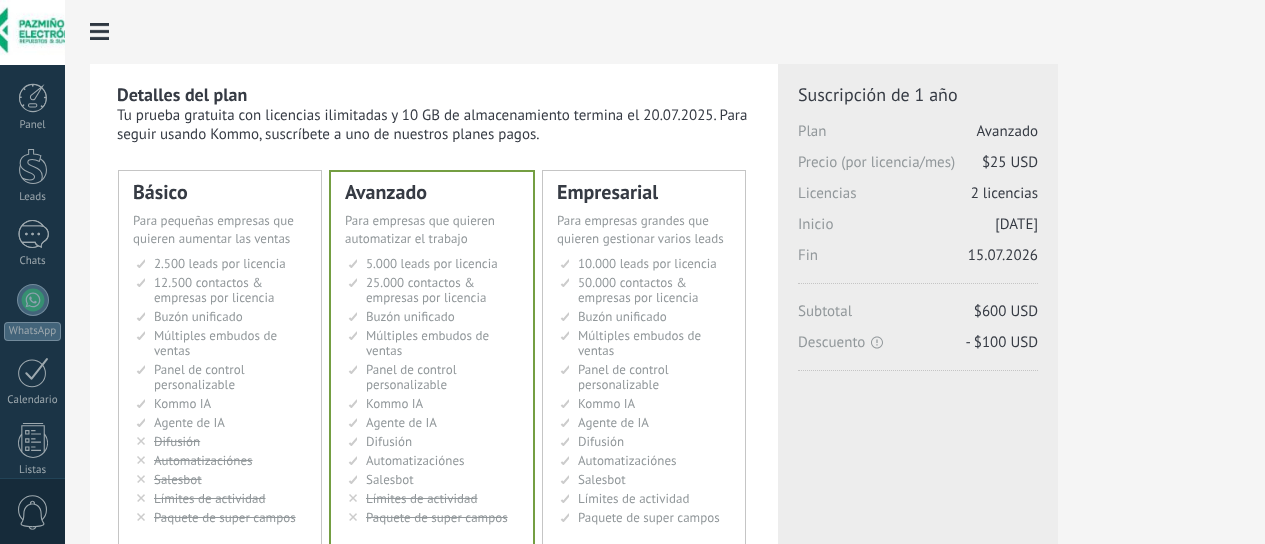 scroll, scrollTop: 0, scrollLeft: 0, axis: both 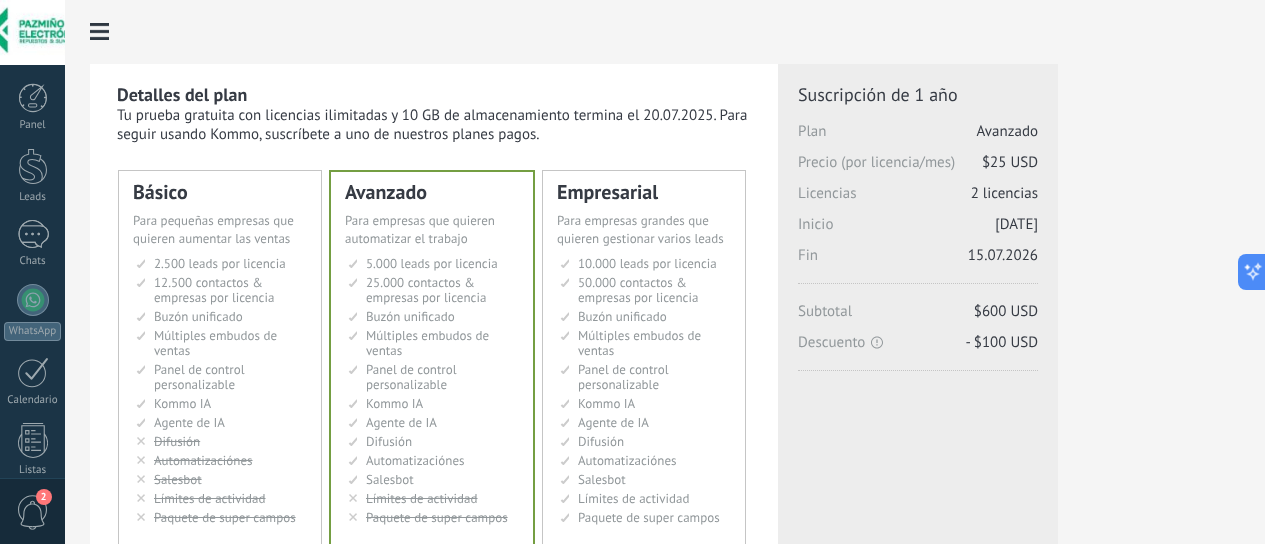 drag, startPoint x: 119, startPoint y: 96, endPoint x: 109, endPoint y: 101, distance: 11.18034 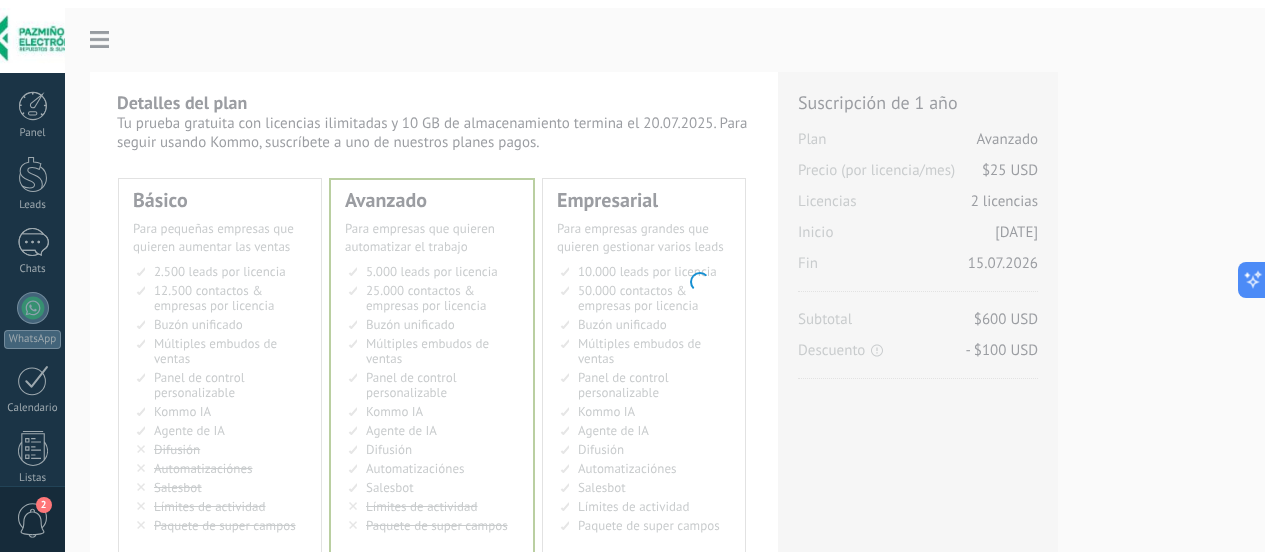 scroll, scrollTop: 0, scrollLeft: 0, axis: both 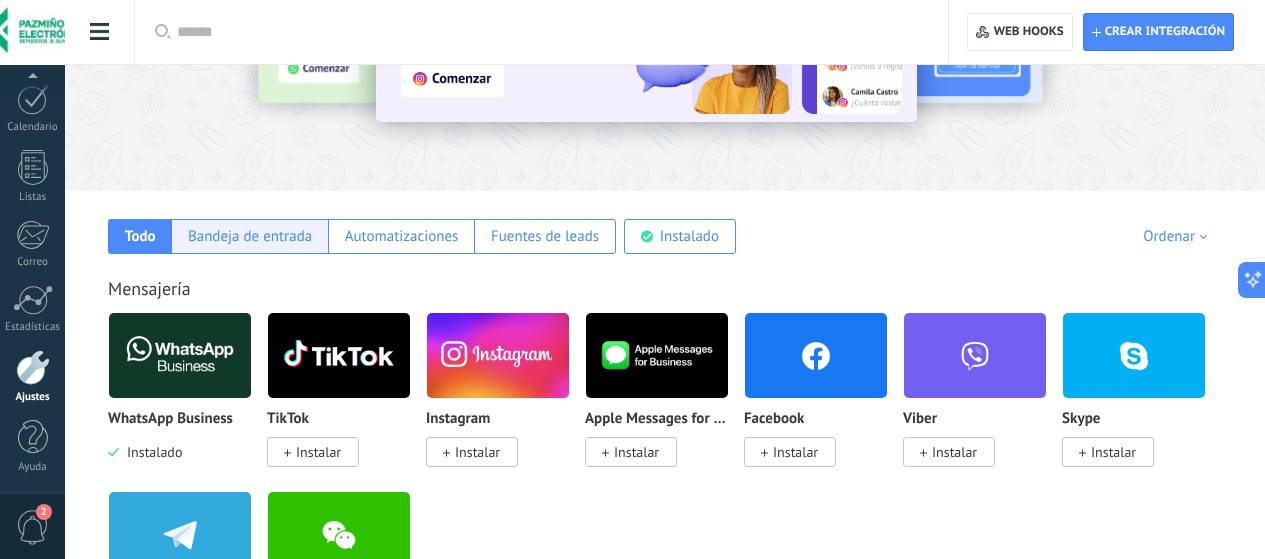 click on "Bandeja de entrada" at bounding box center [250, 236] 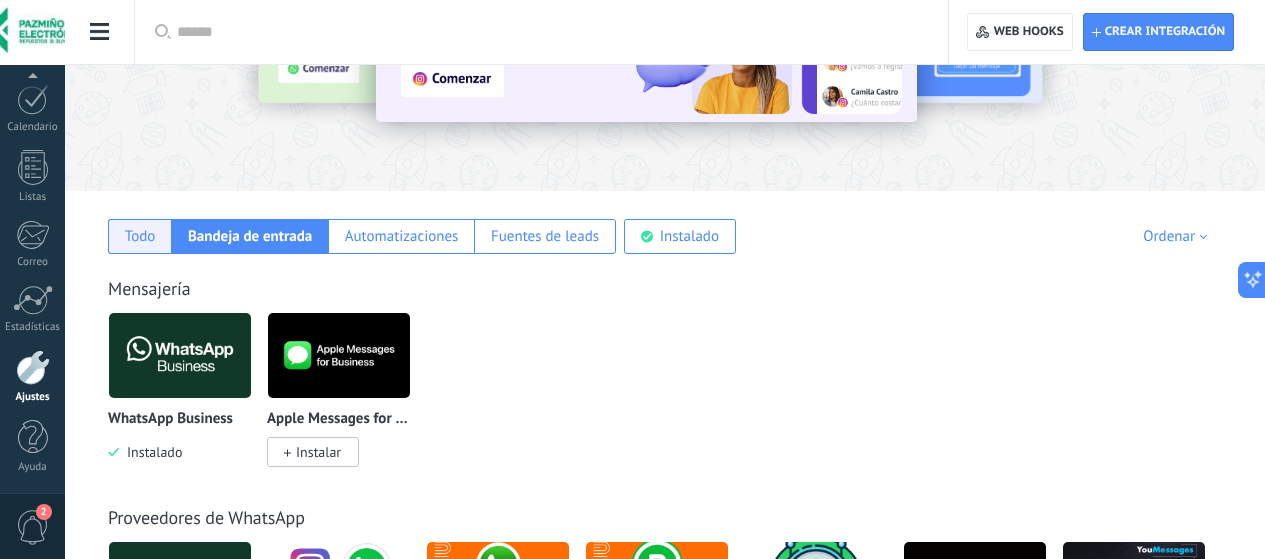 click on "Todo" at bounding box center [140, 236] 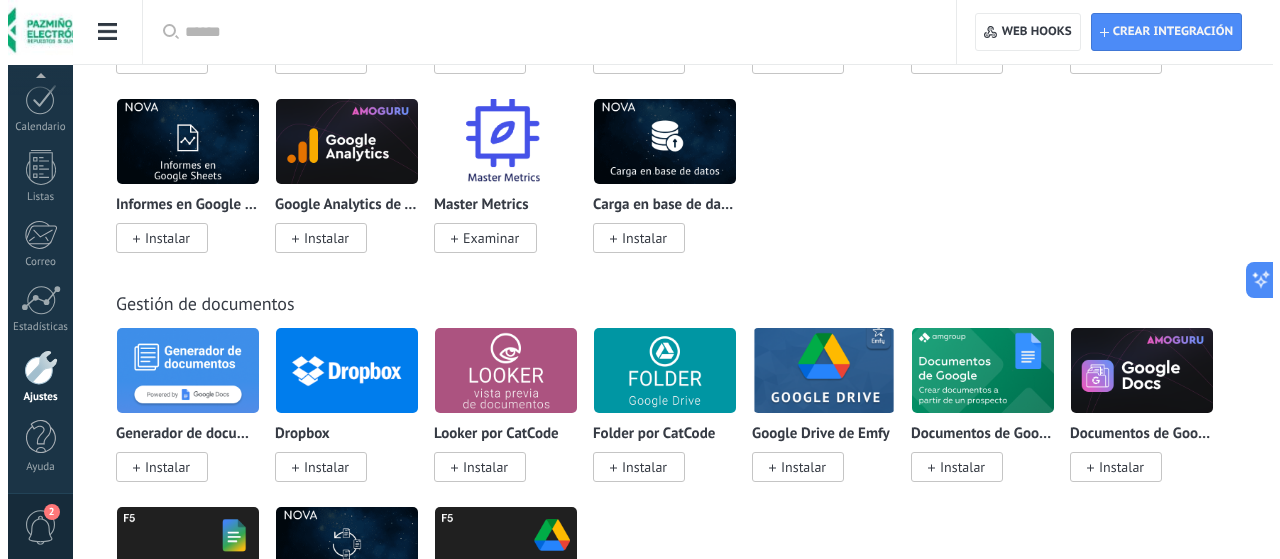 scroll, scrollTop: 5100, scrollLeft: 0, axis: vertical 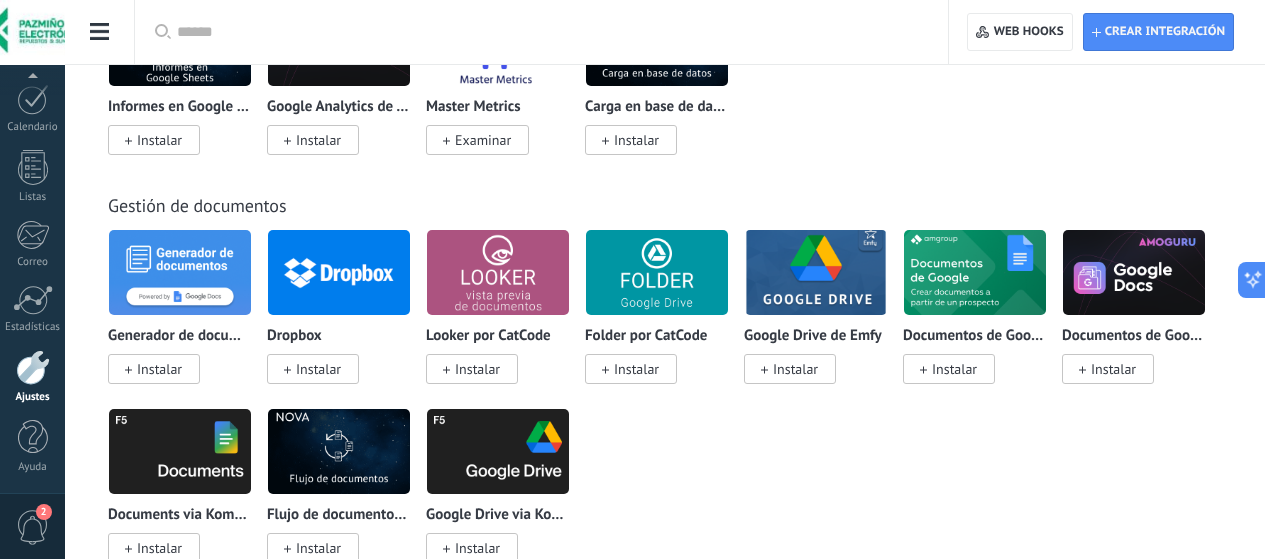 click at bounding box center (180, -952) 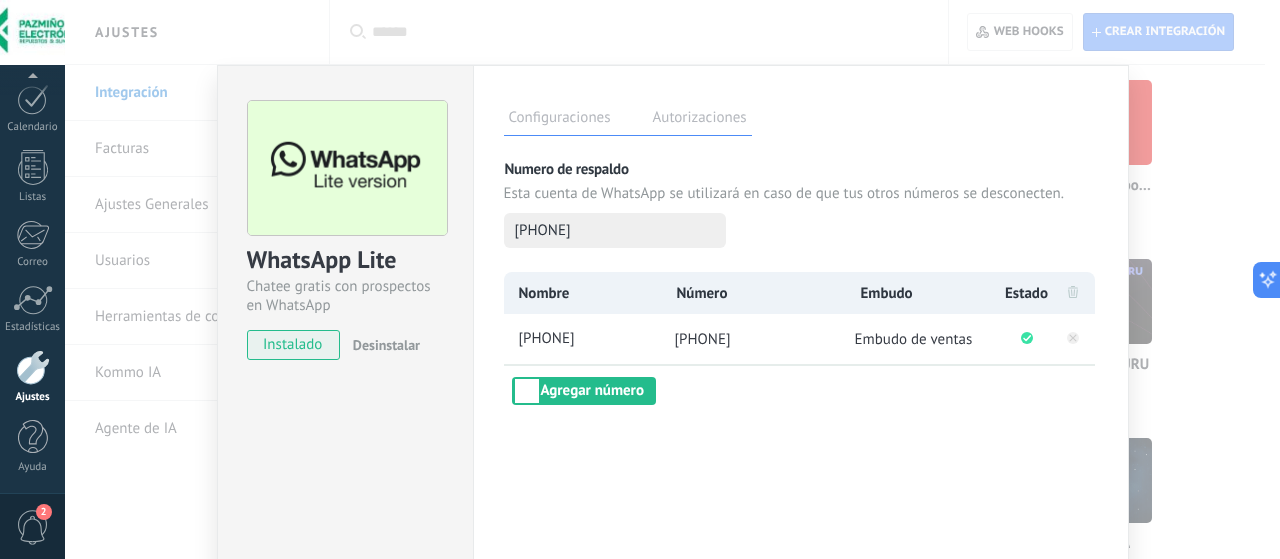 click at bounding box center [347, 168] 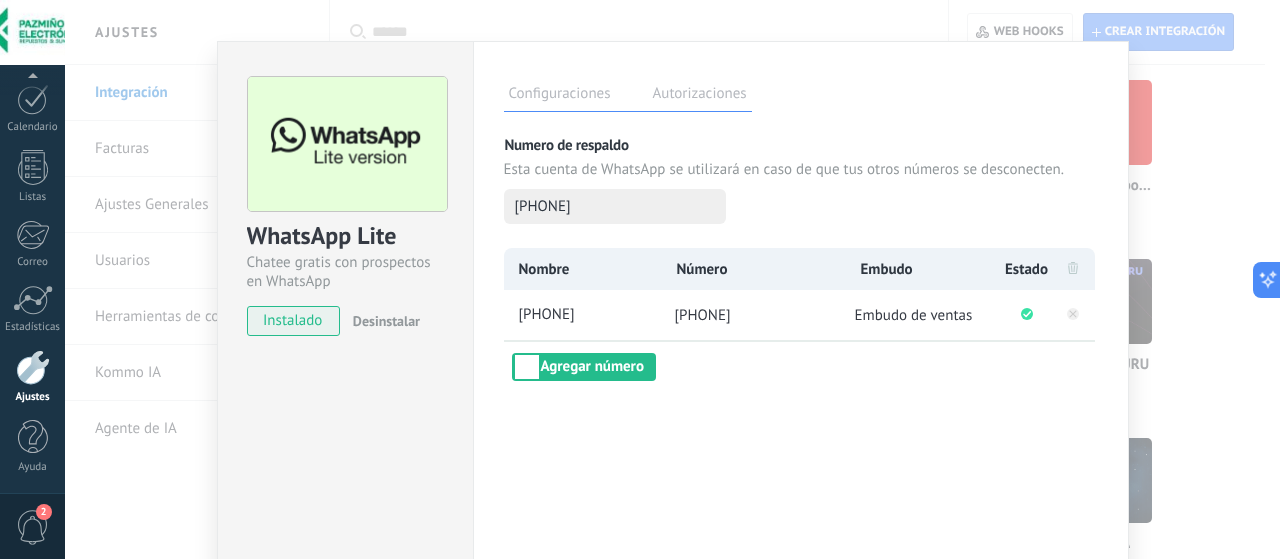 scroll, scrollTop: 0, scrollLeft: 0, axis: both 